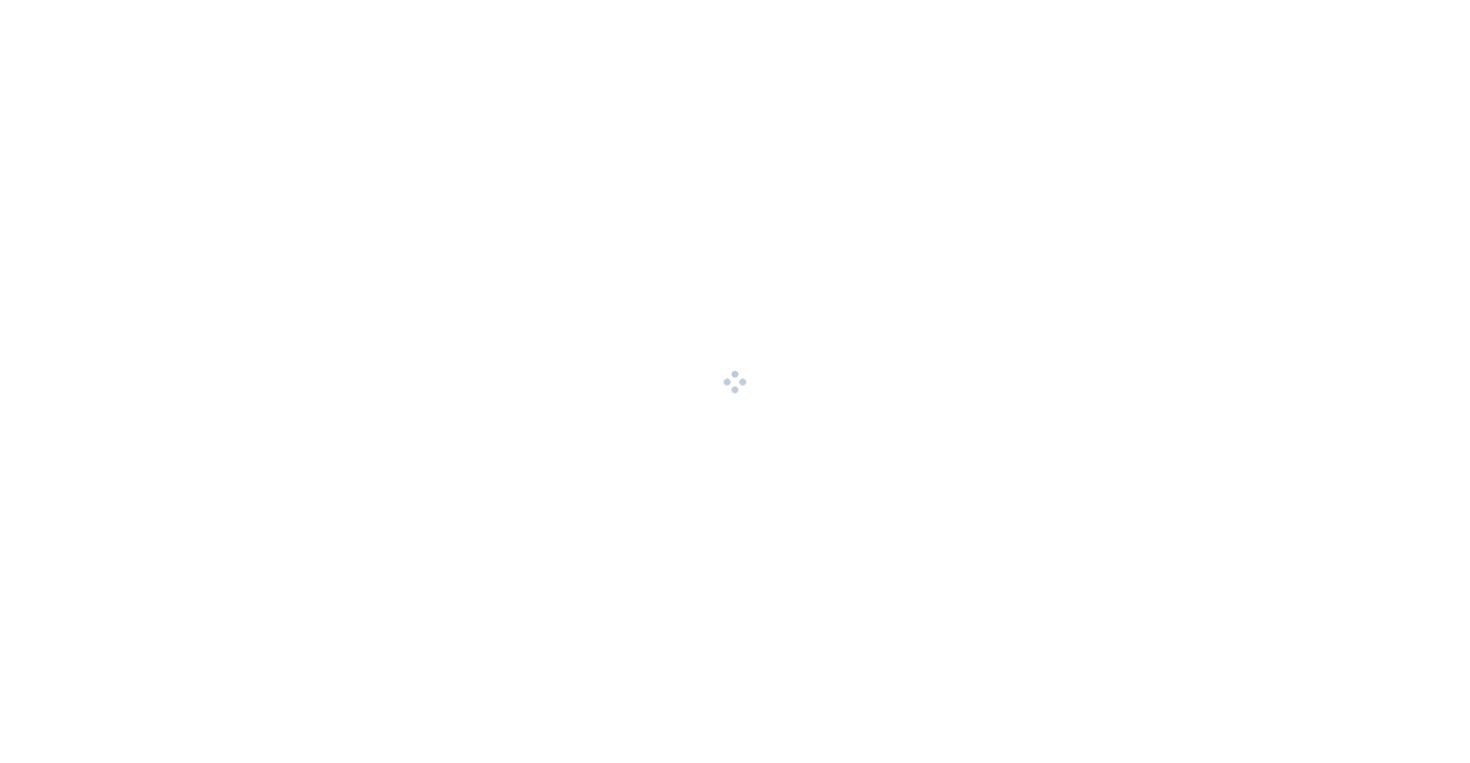 scroll, scrollTop: 0, scrollLeft: 0, axis: both 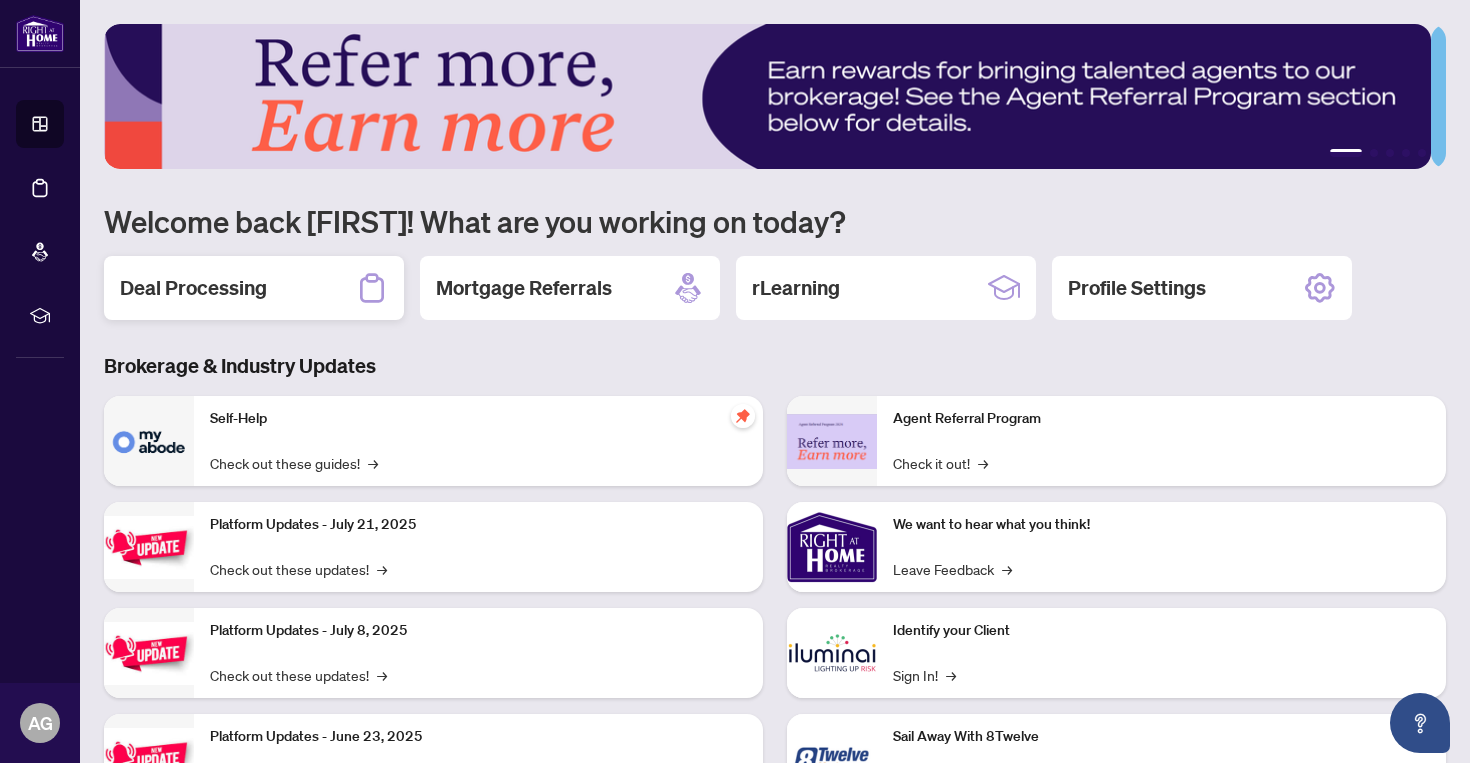 click on "Deal Processing" at bounding box center [193, 288] 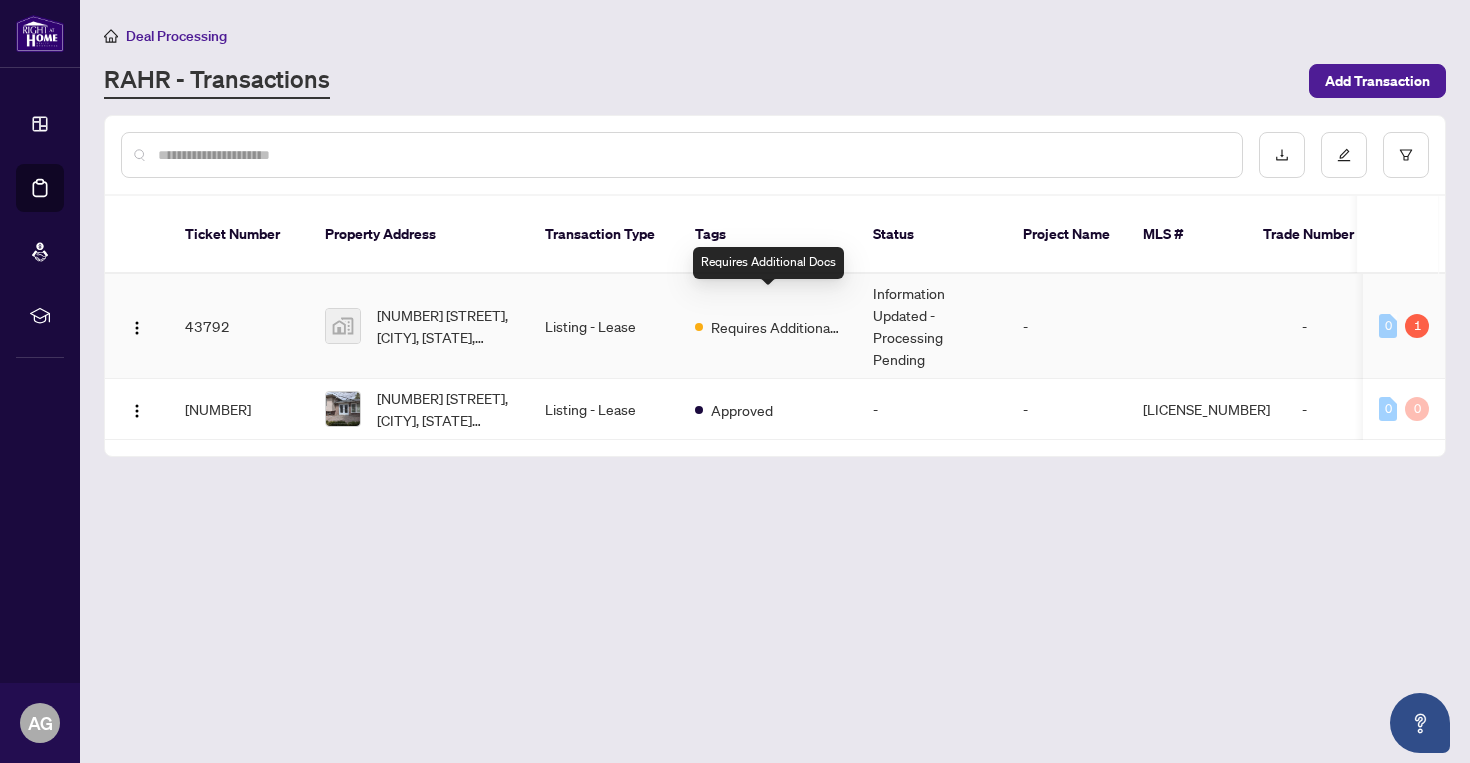 click on "Requires Additional Docs" at bounding box center [776, 327] 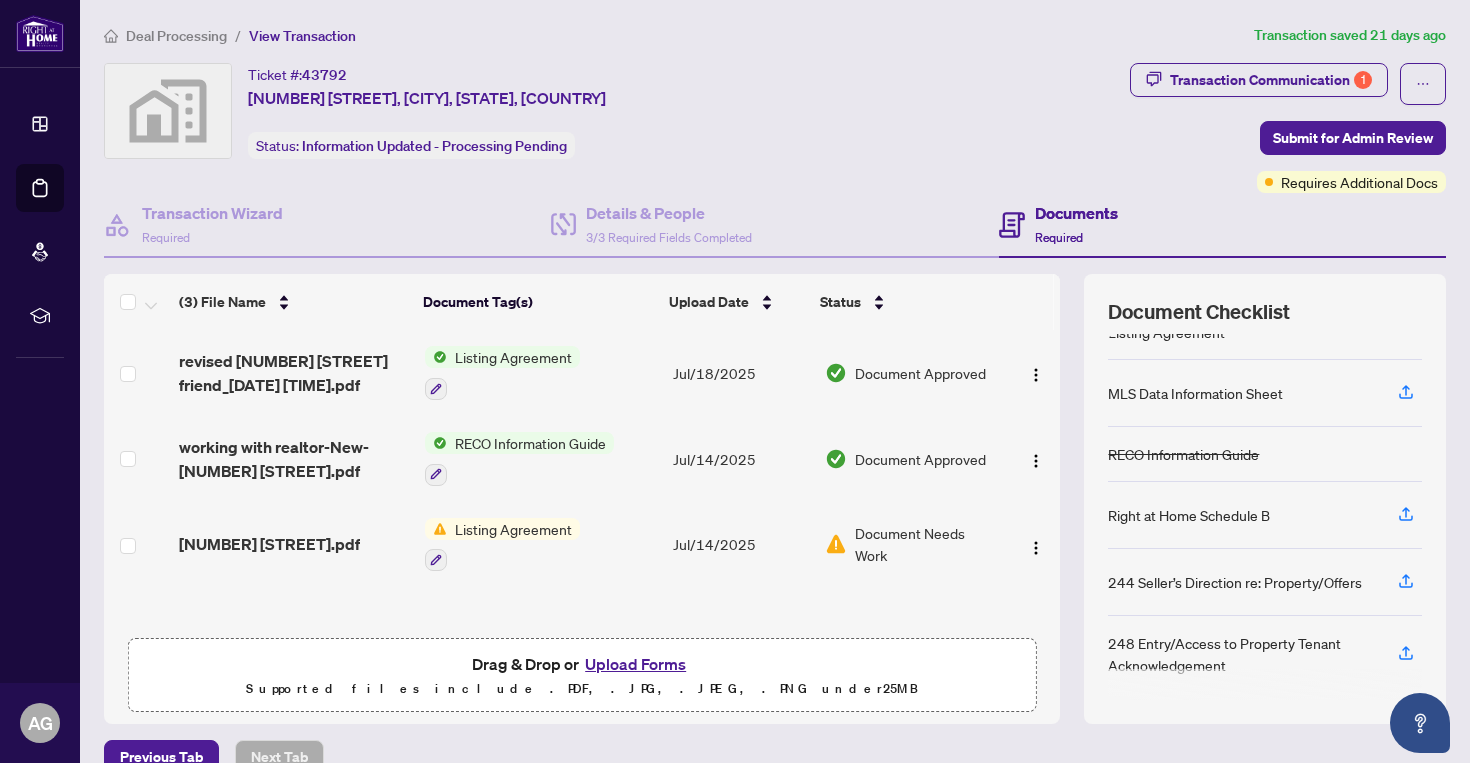 scroll, scrollTop: 0, scrollLeft: 0, axis: both 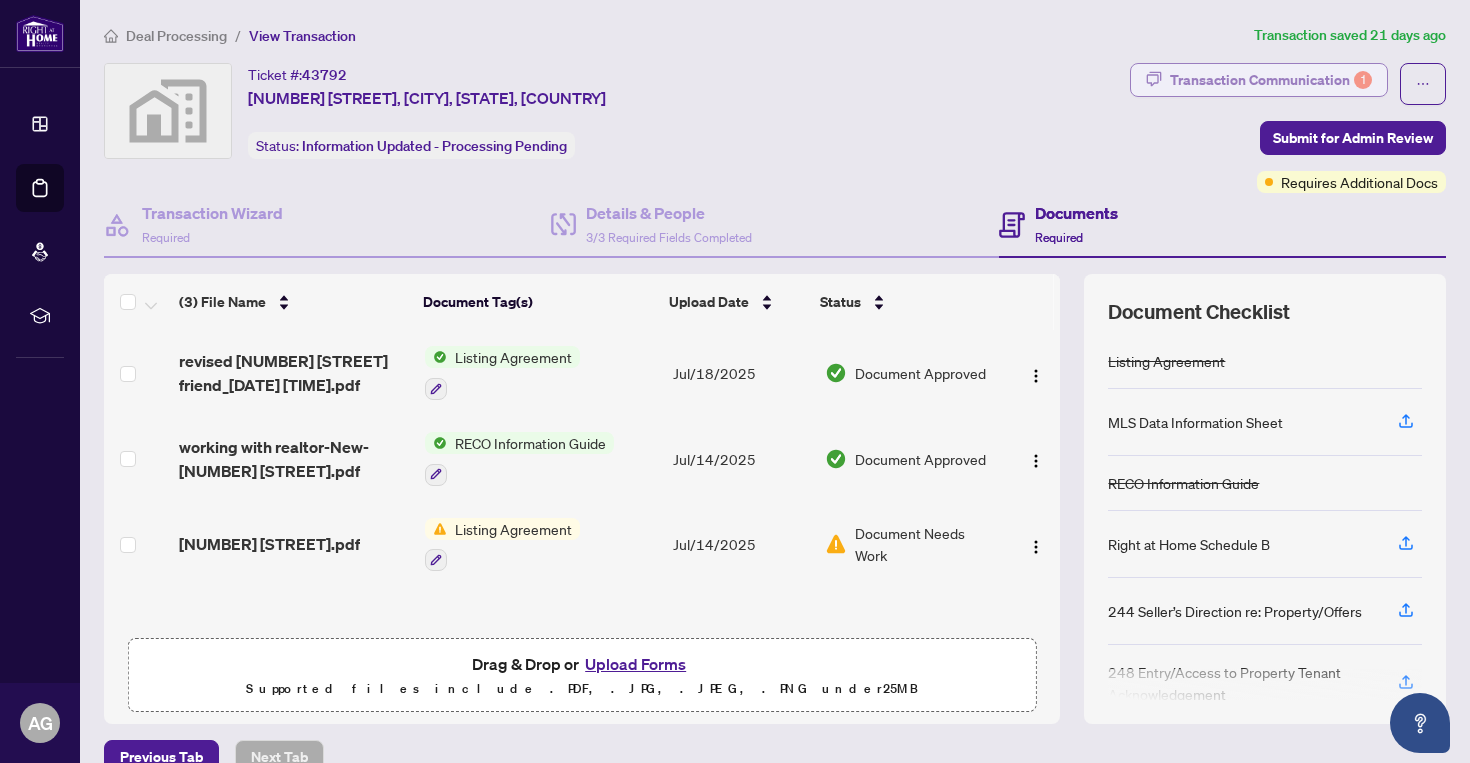 click on "Transaction Communication 1" at bounding box center (1271, 80) 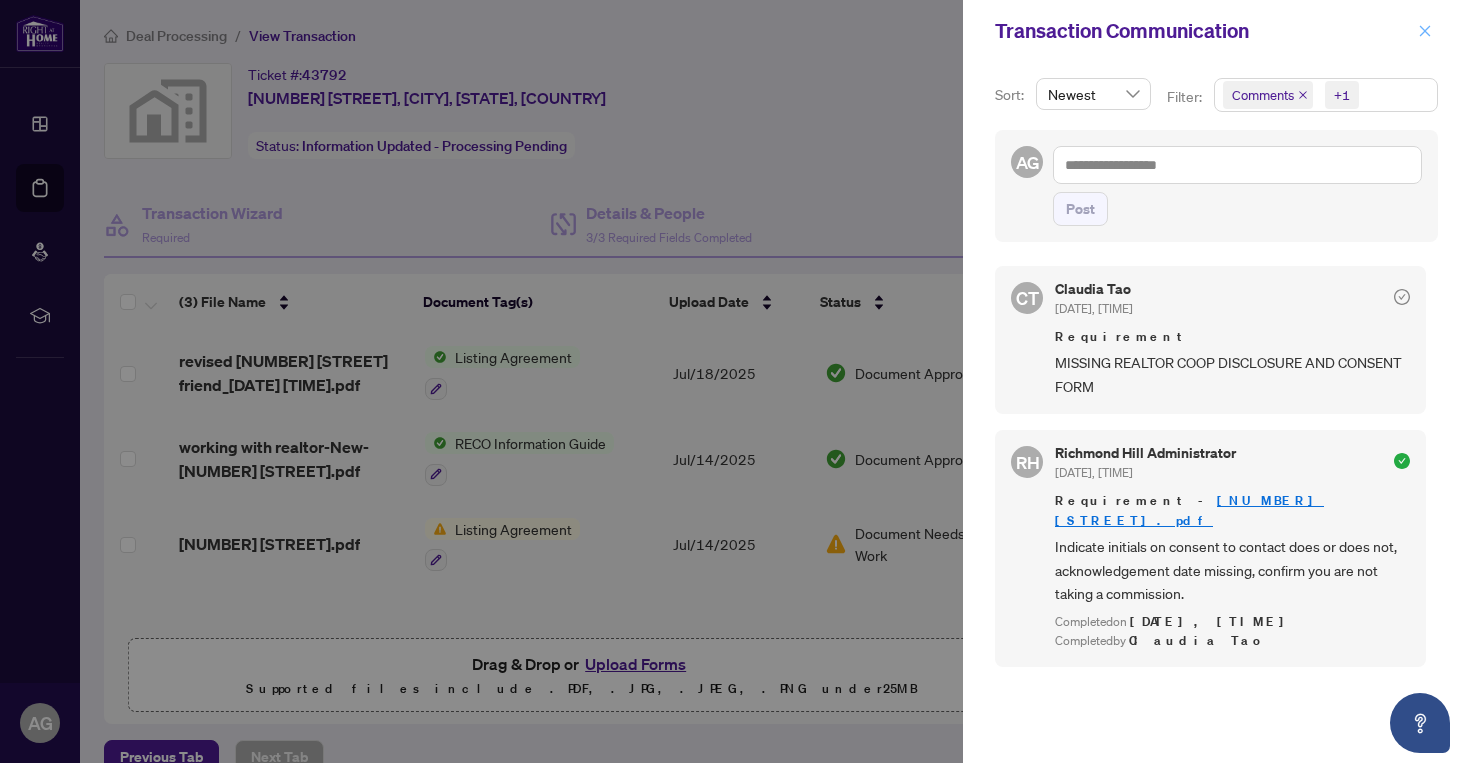 click at bounding box center [1425, 31] 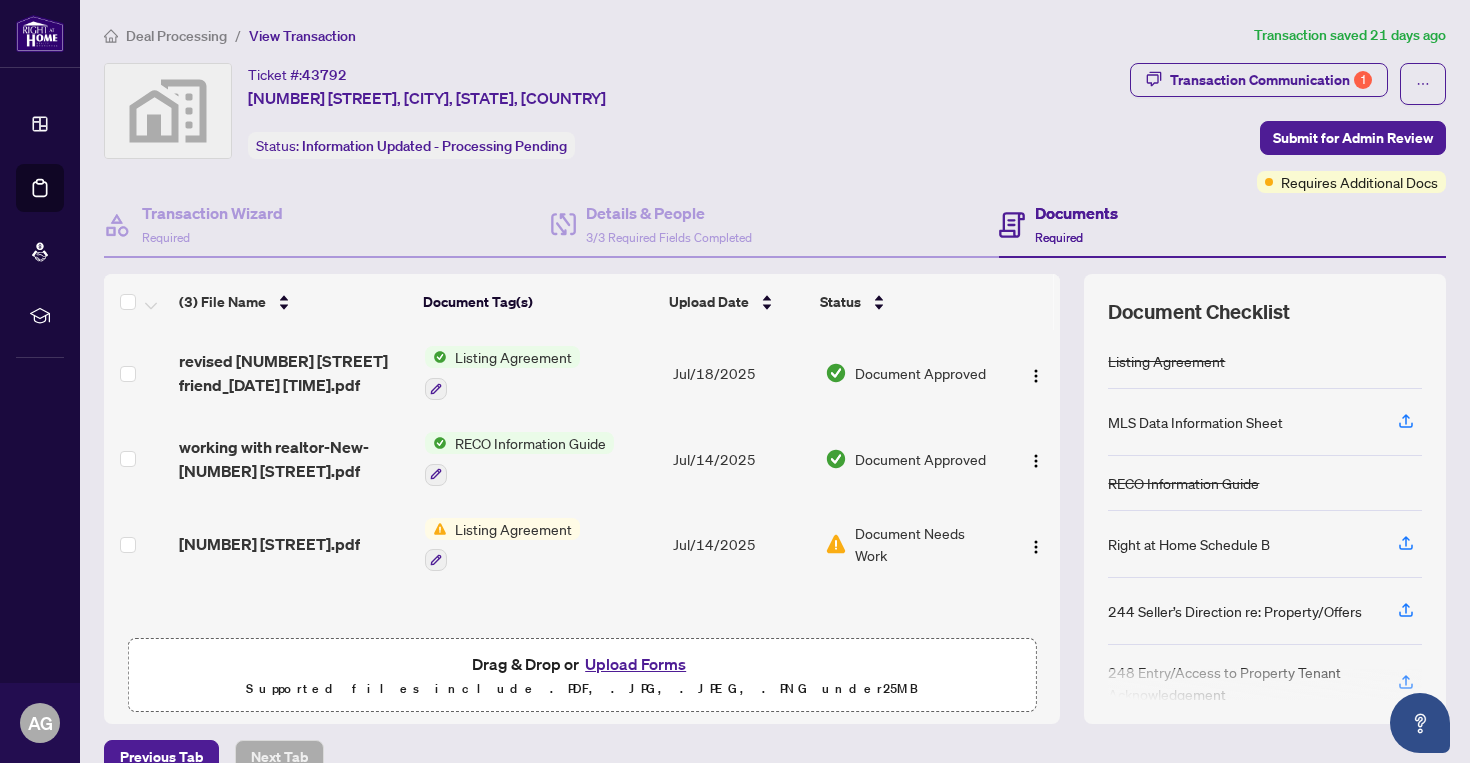 scroll, scrollTop: 29, scrollLeft: 0, axis: vertical 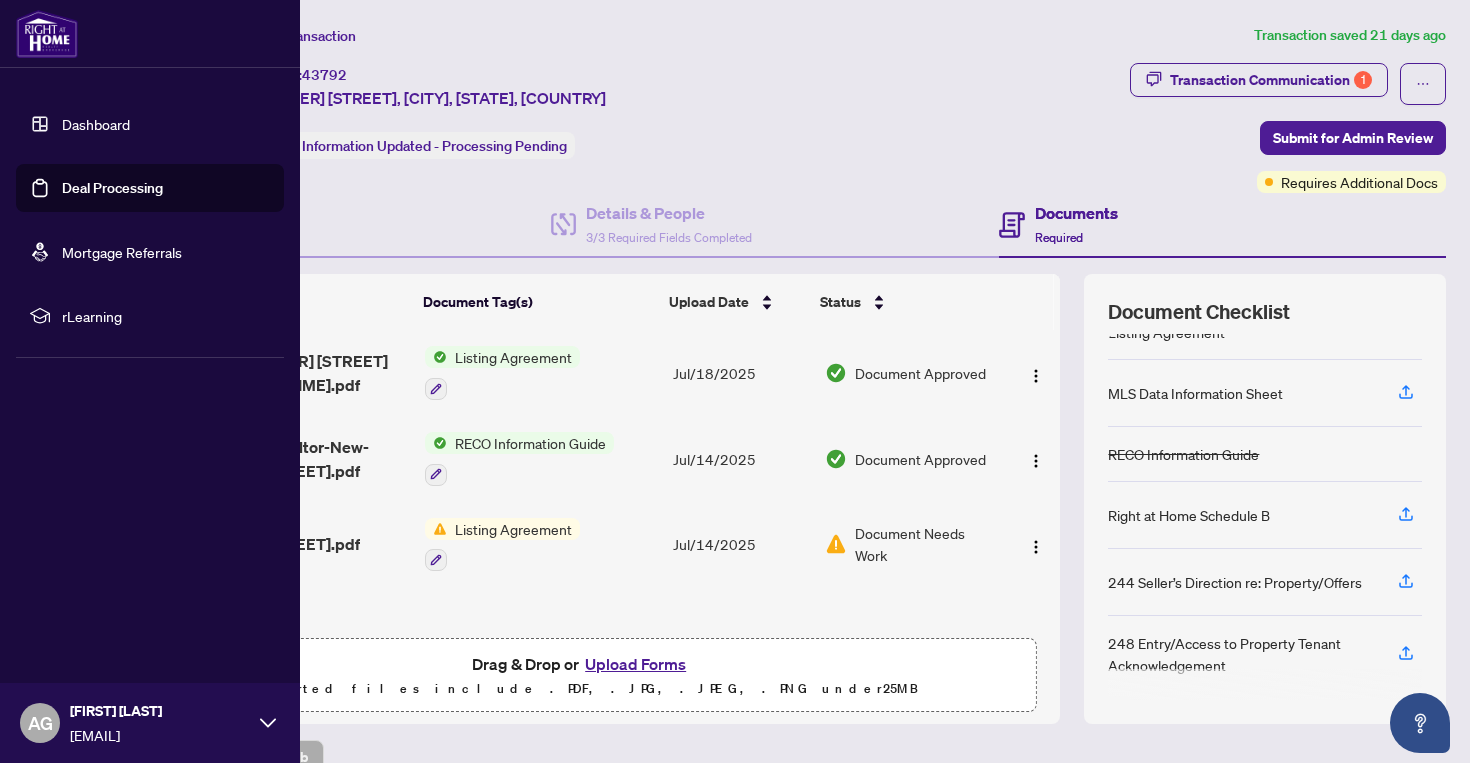 click on "Dashboard" at bounding box center [96, 124] 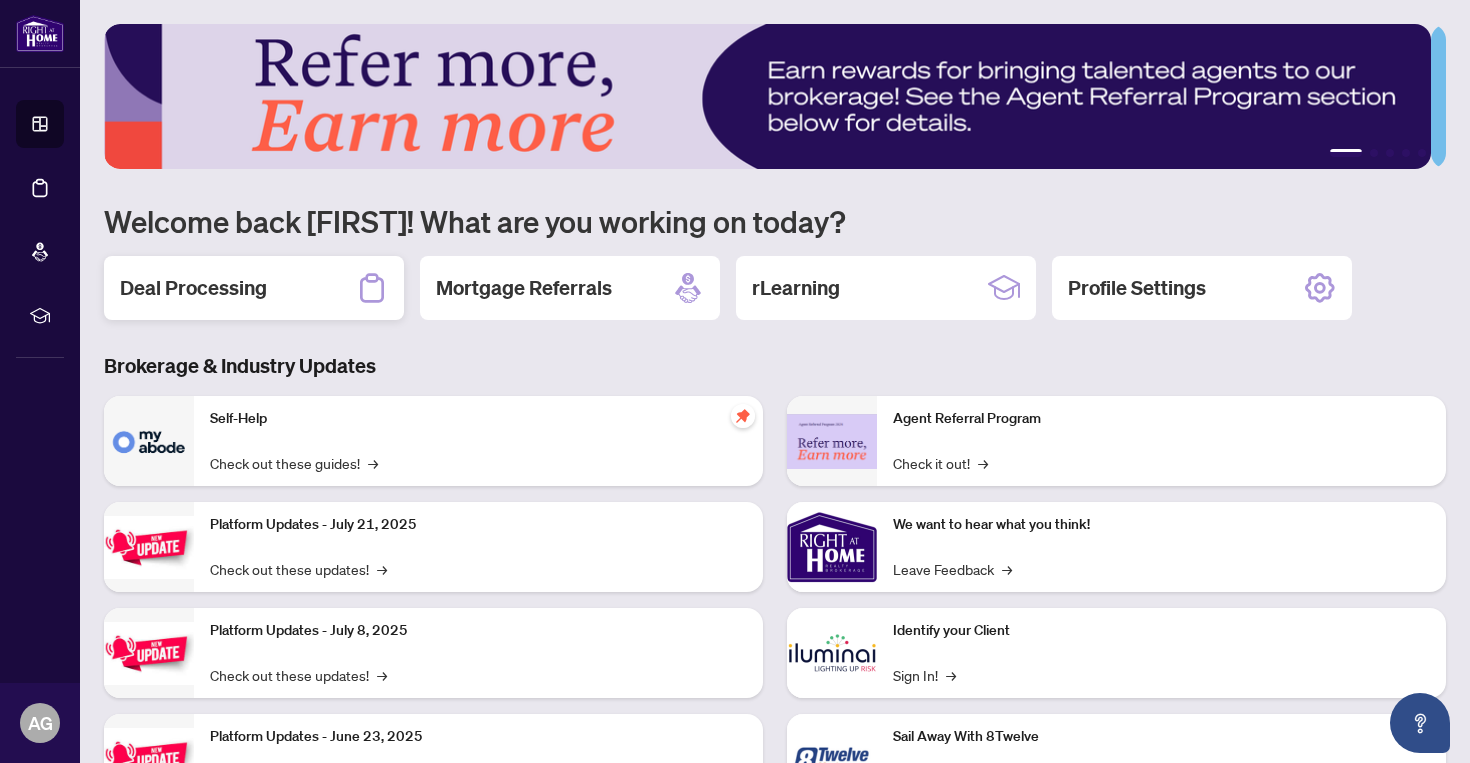 click 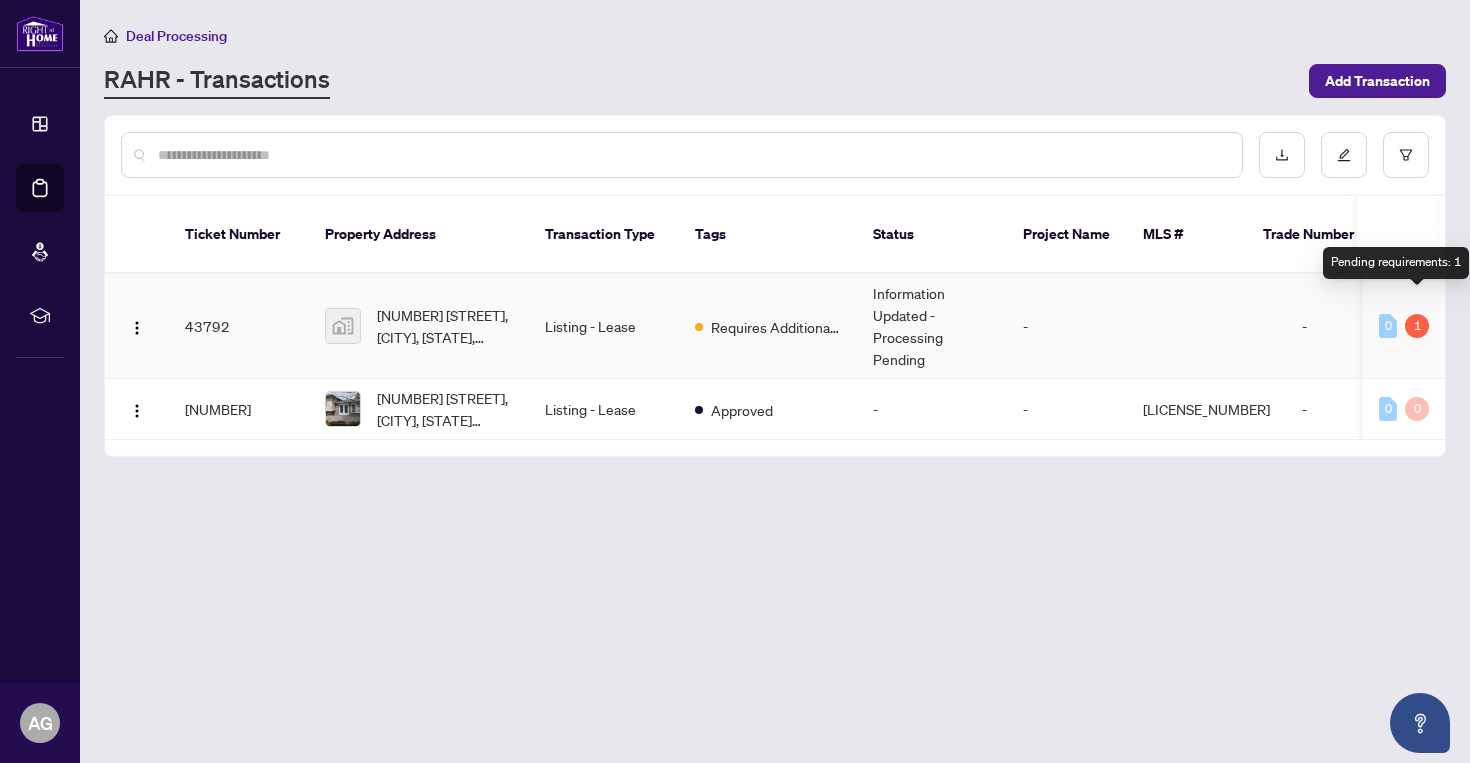 click on "1" at bounding box center [1417, 326] 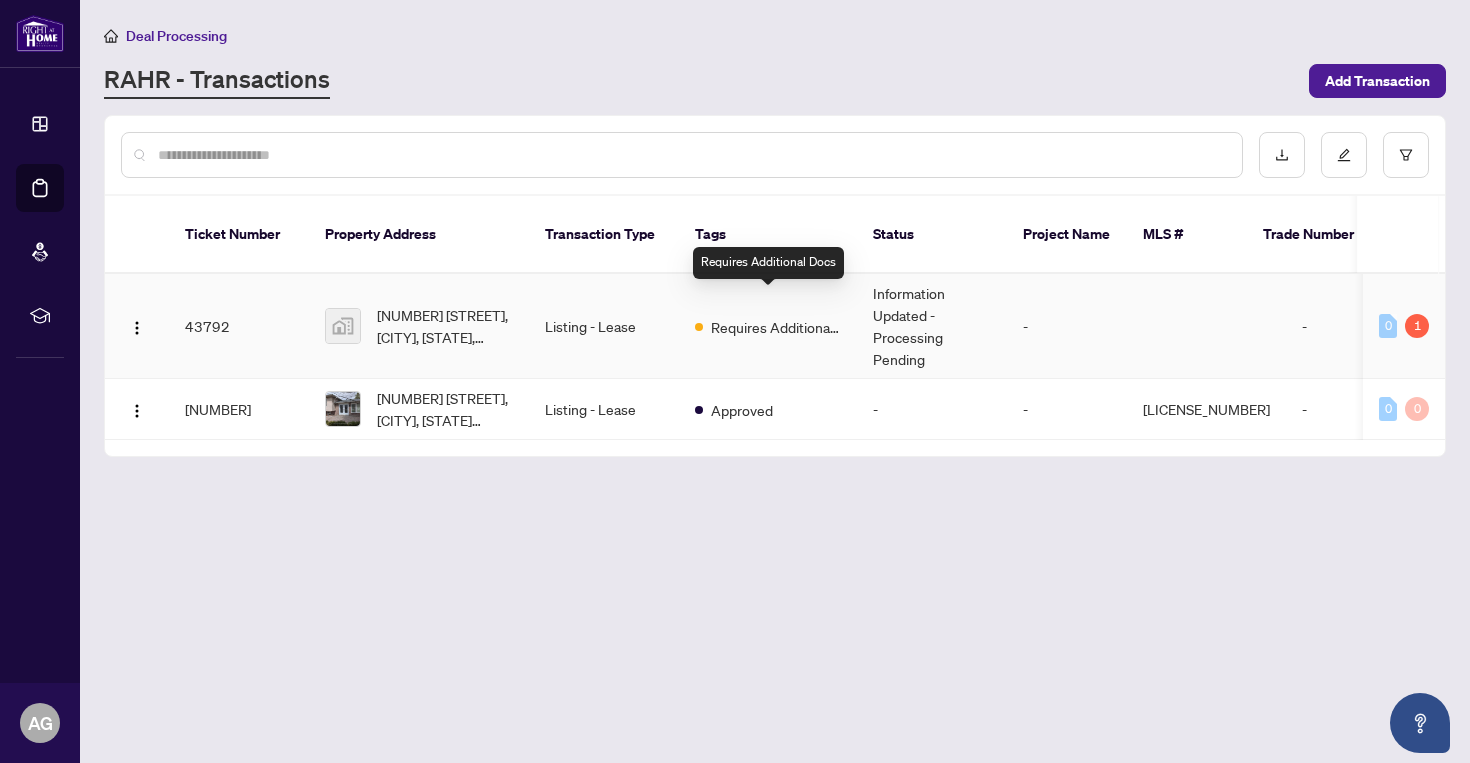 click on "Requires Additional Docs" at bounding box center (776, 327) 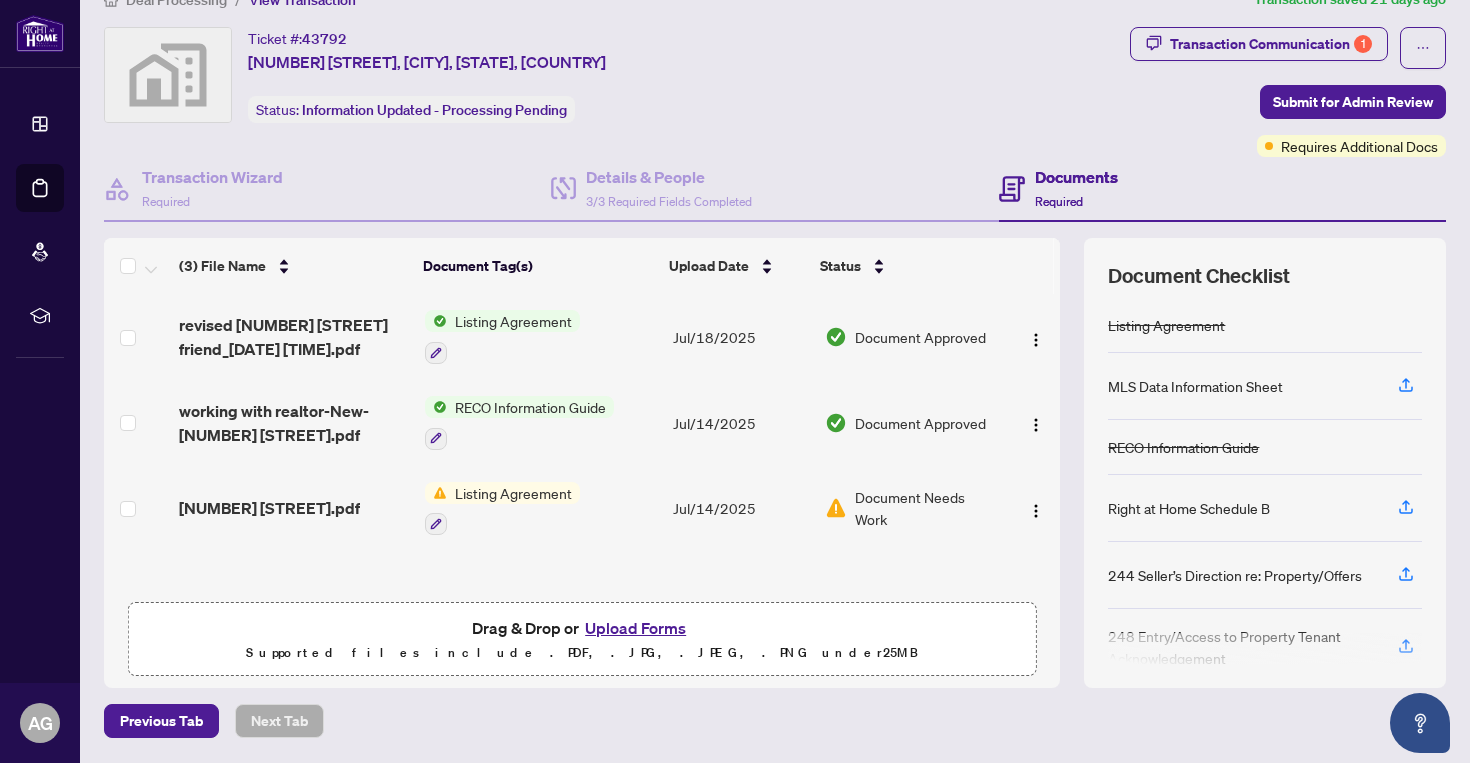 scroll, scrollTop: 0, scrollLeft: 0, axis: both 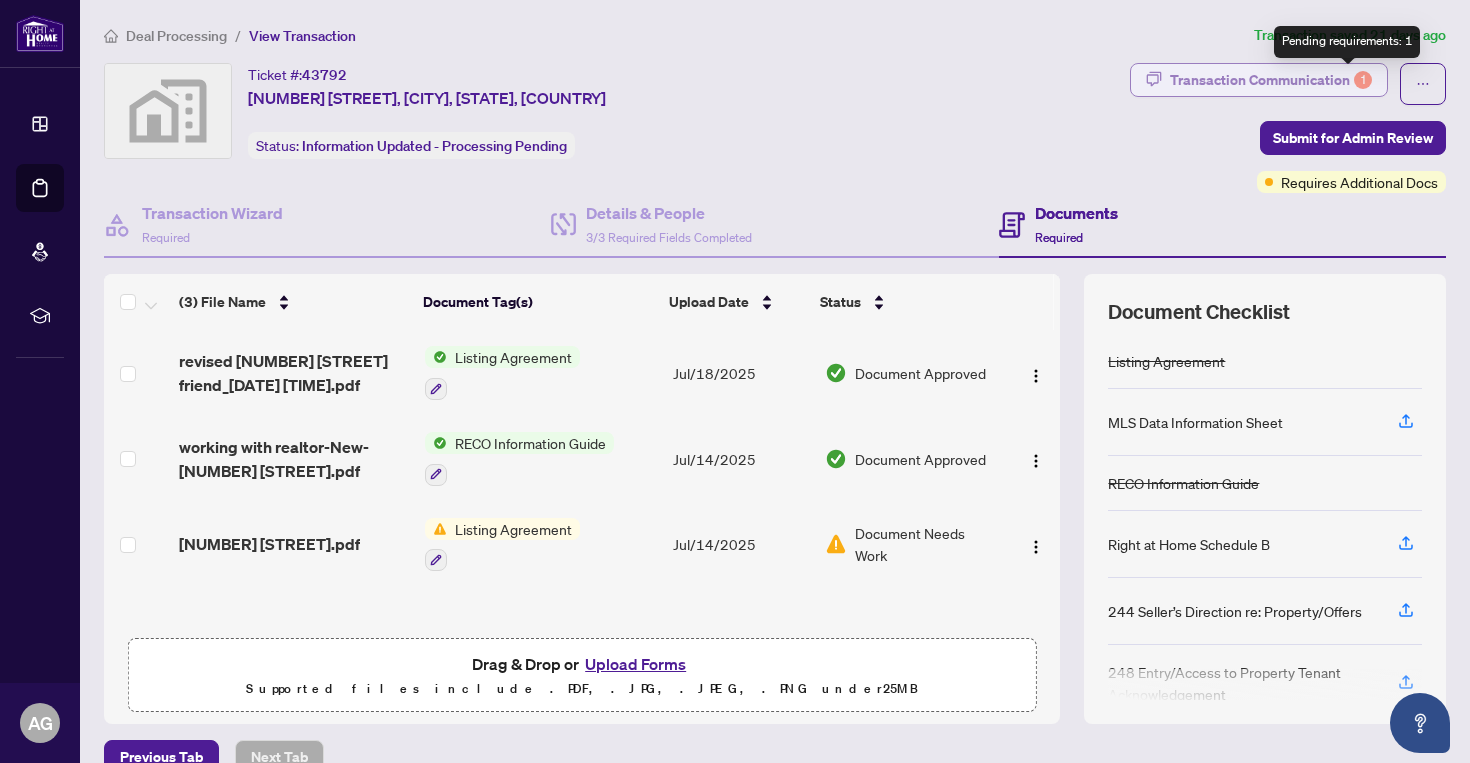 click on "1" at bounding box center [1363, 80] 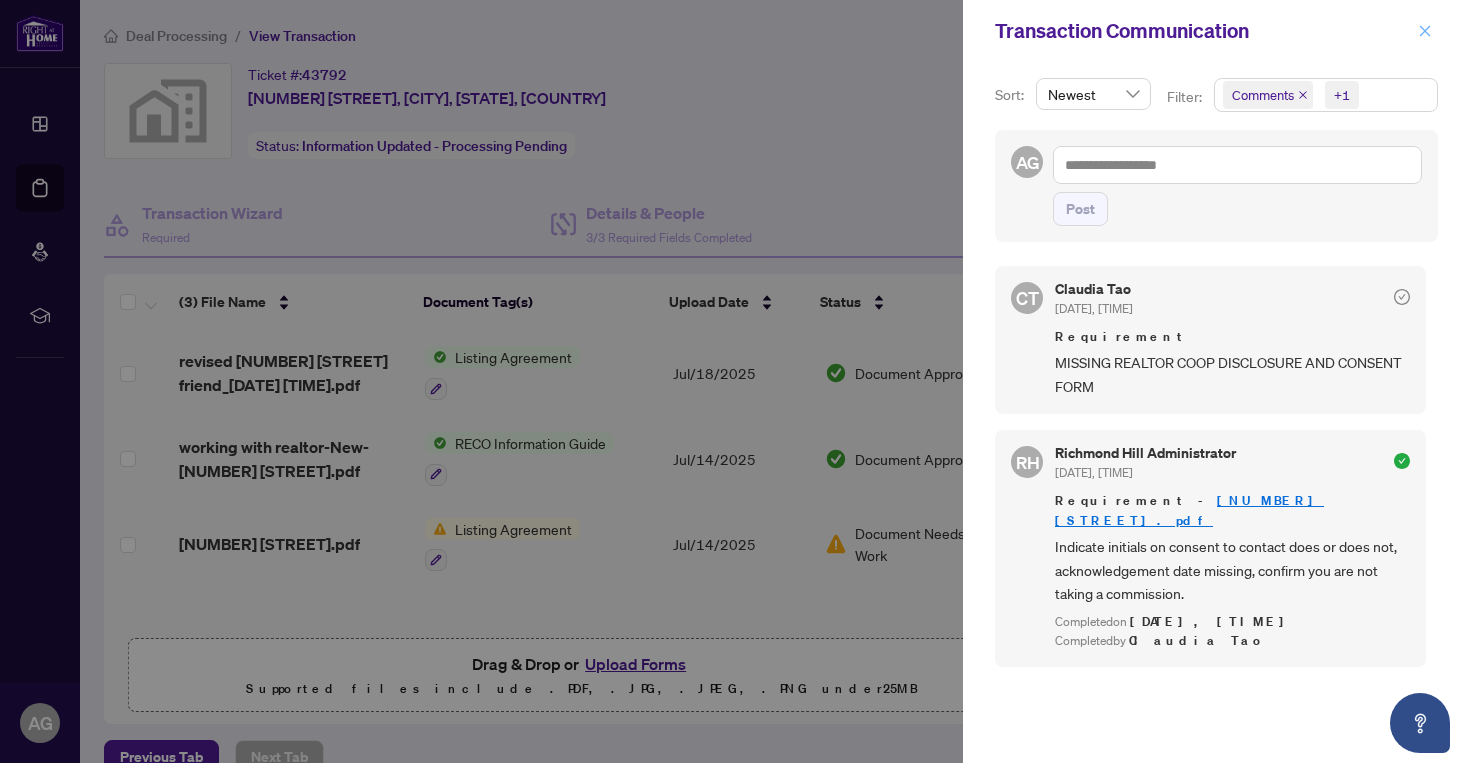 click 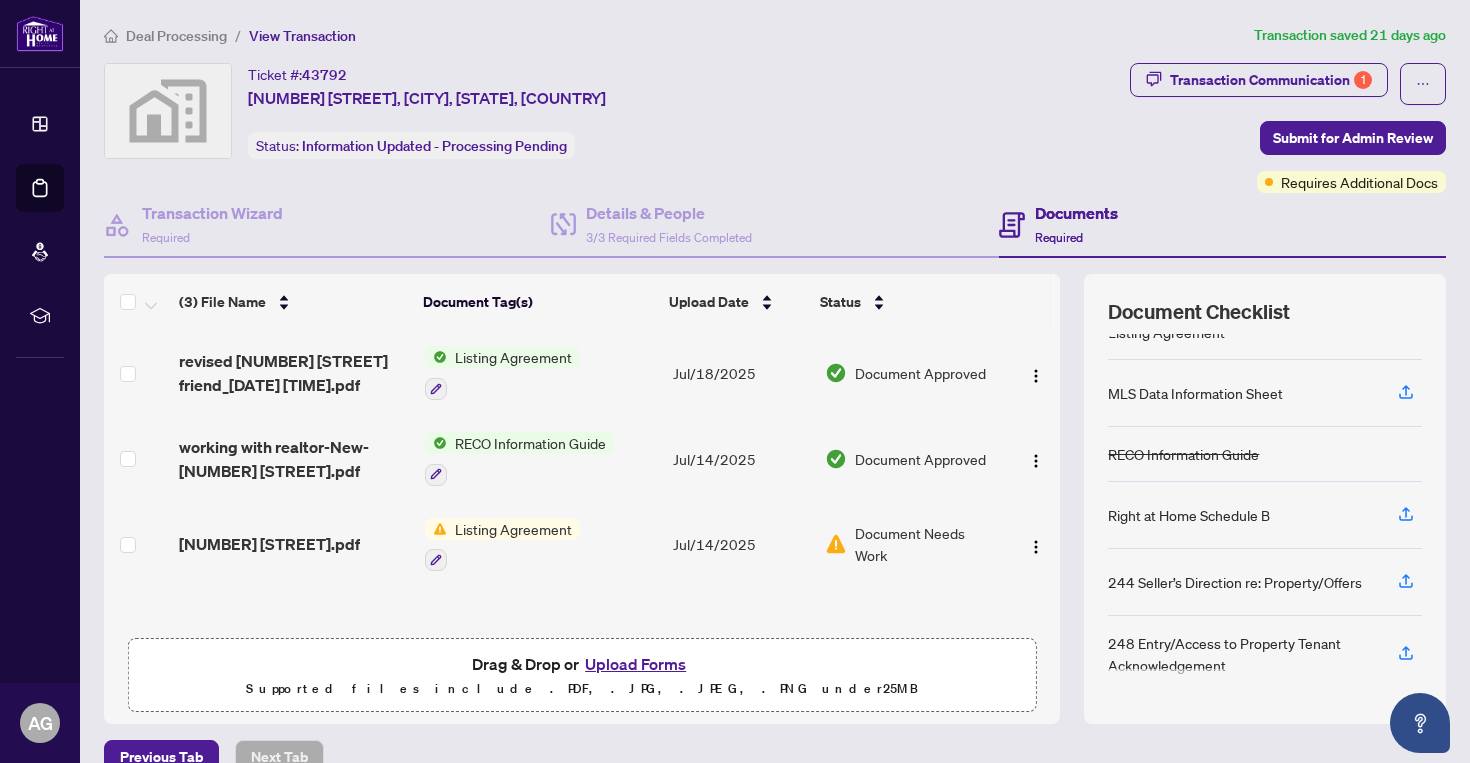 scroll, scrollTop: 0, scrollLeft: 0, axis: both 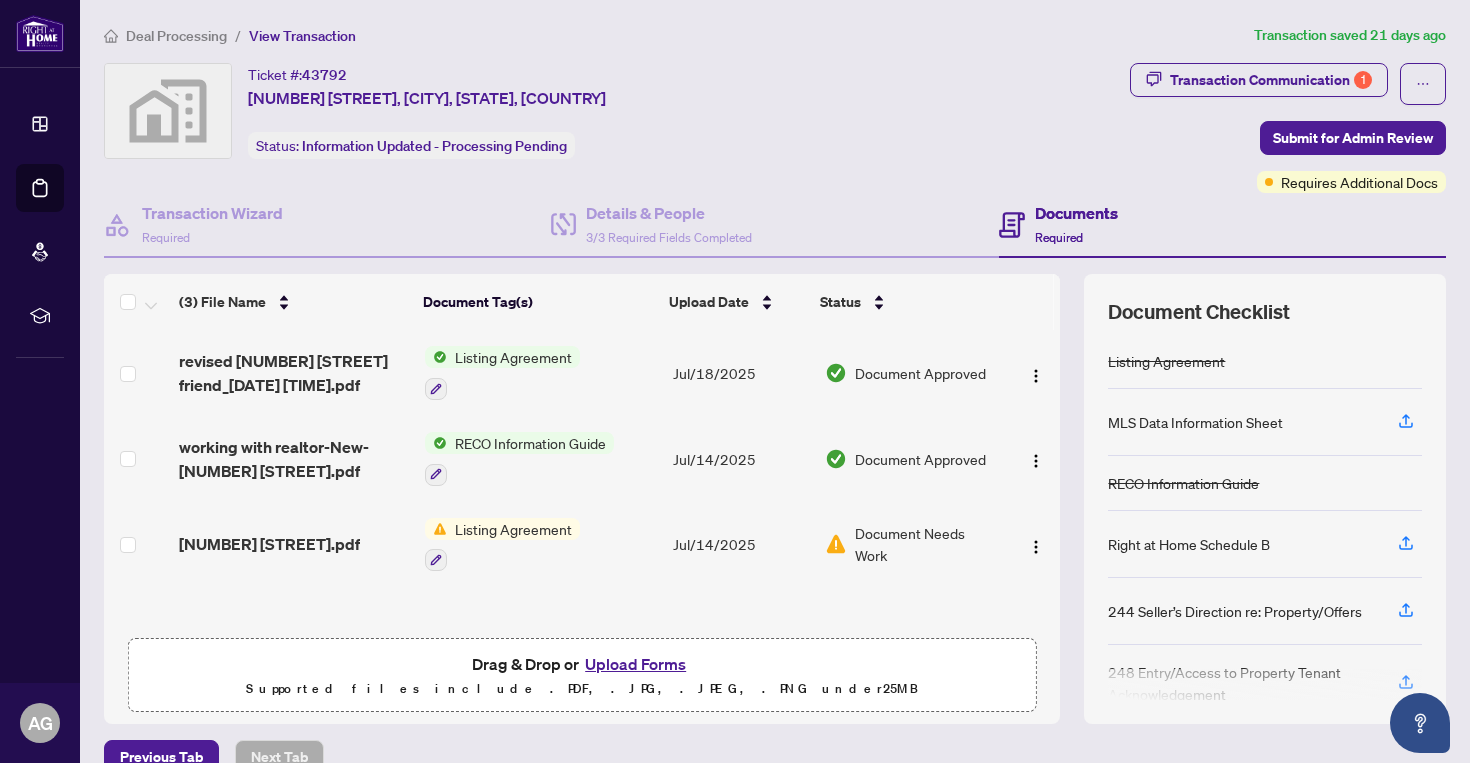 click on "Document Approved" at bounding box center (920, 373) 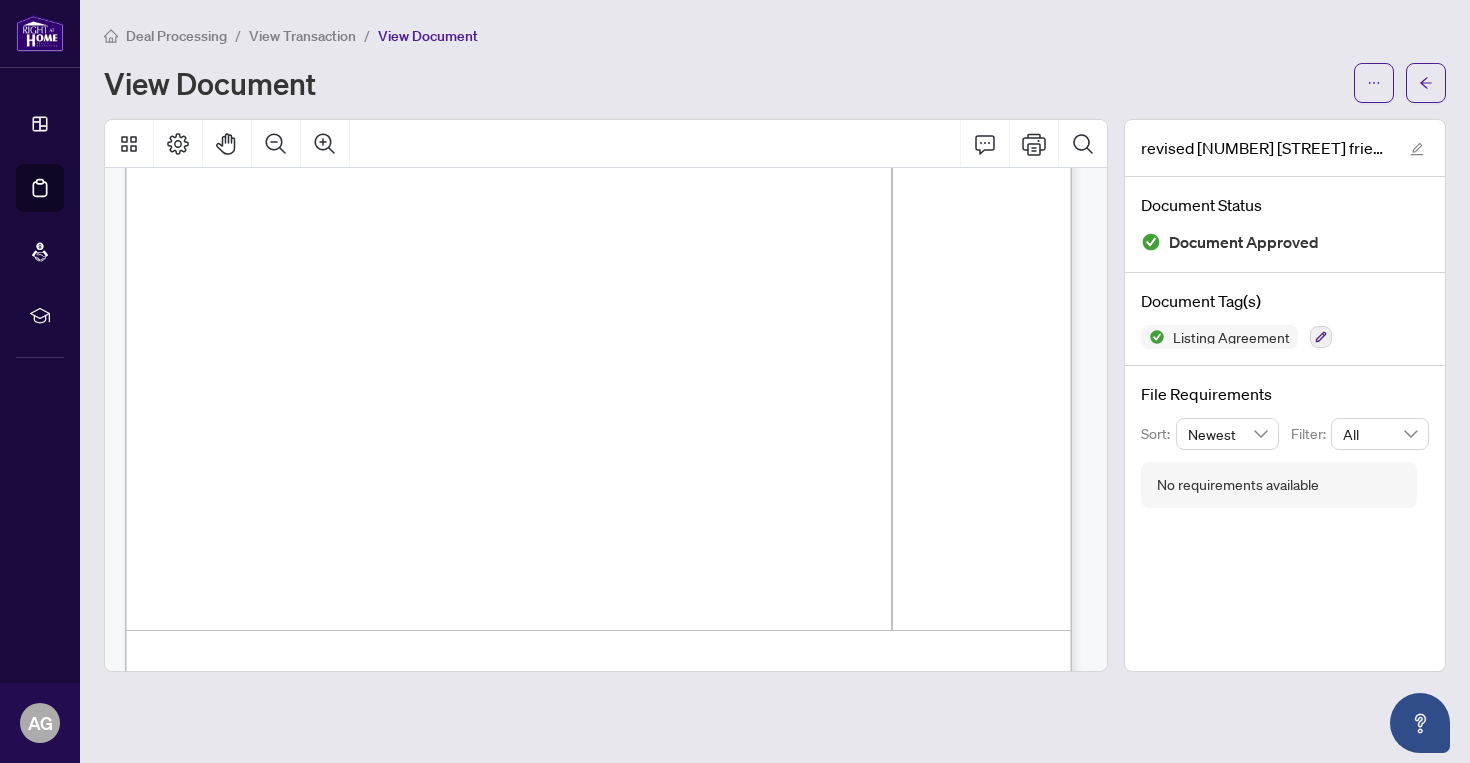 scroll, scrollTop: 5788, scrollLeft: 0, axis: vertical 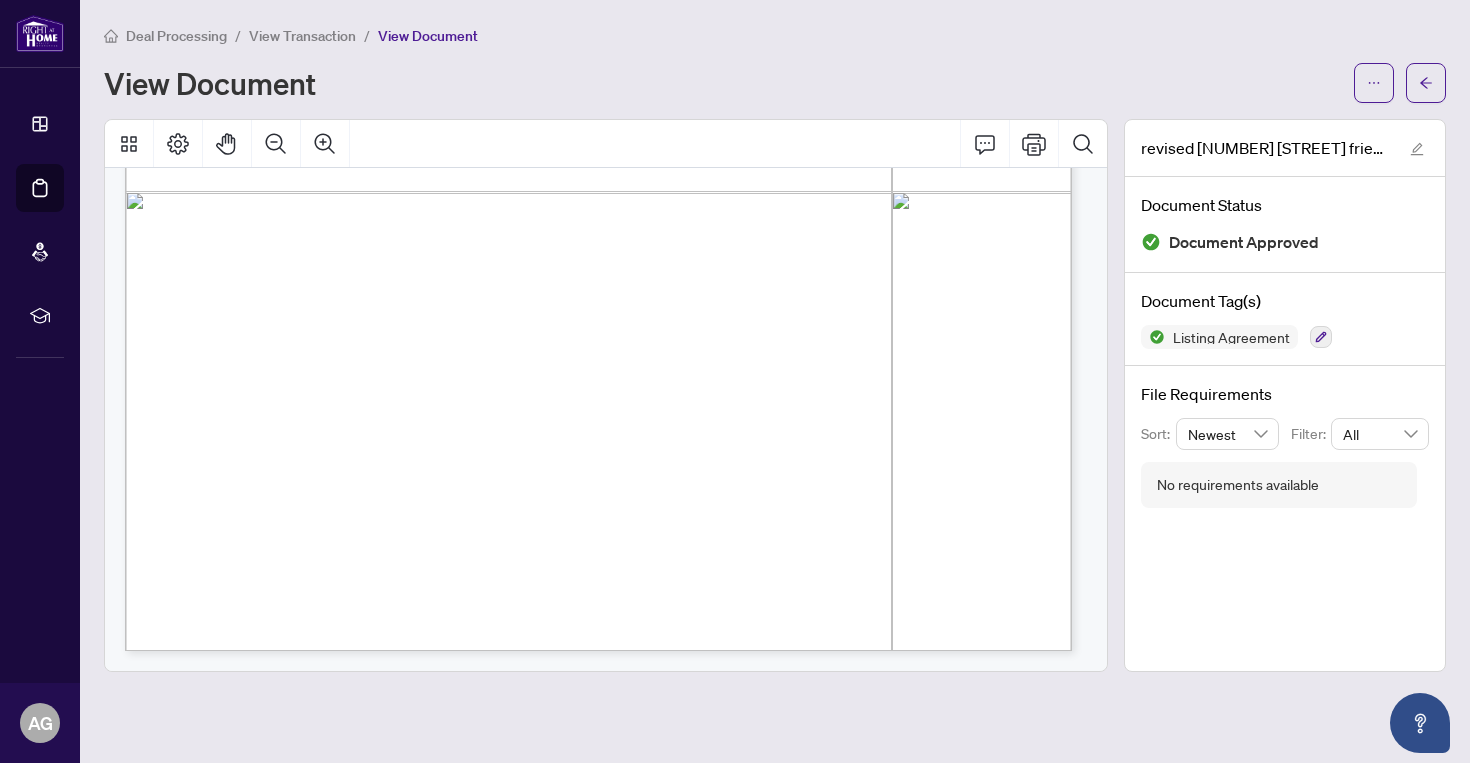 click on "View Transaction" at bounding box center [302, 36] 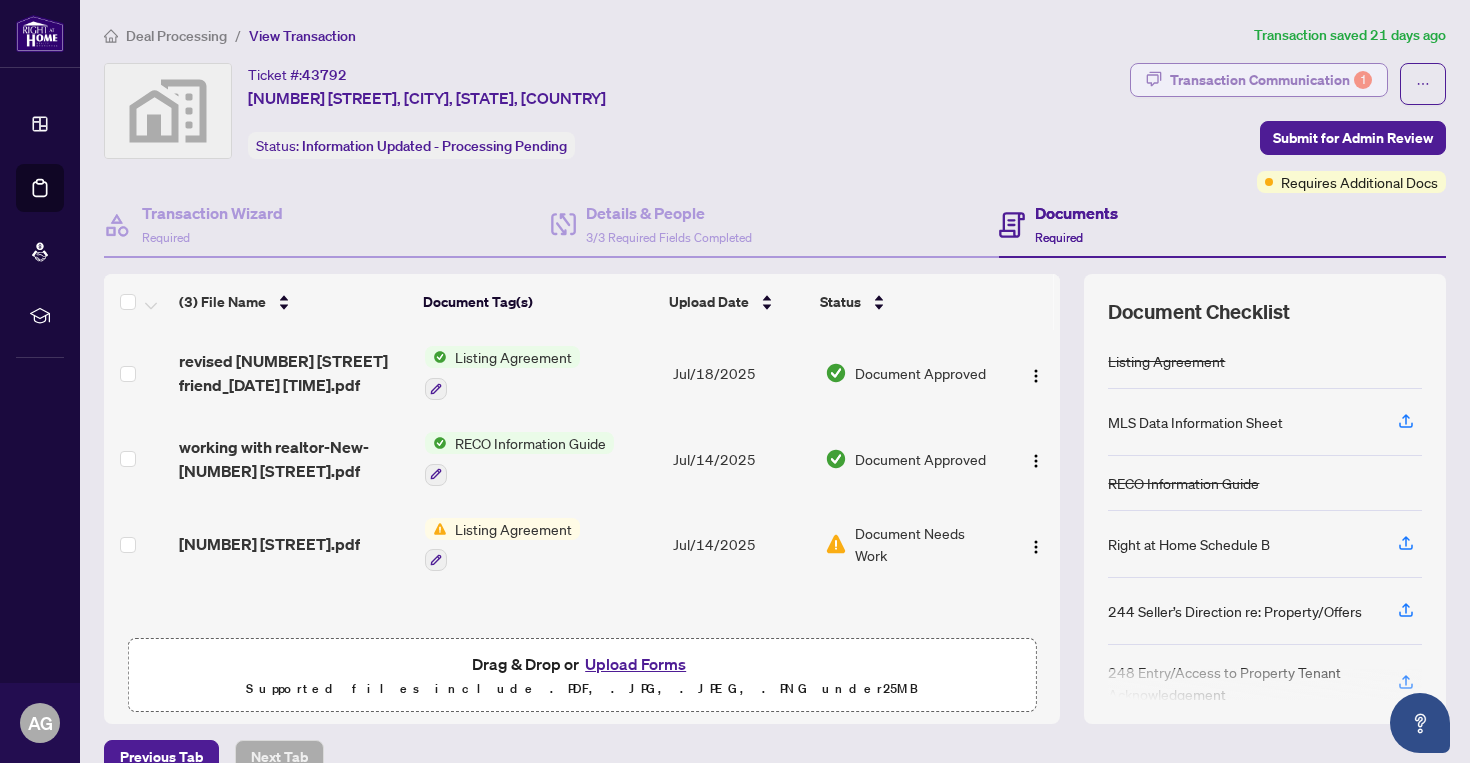 click on "Transaction Communication 1" at bounding box center (1271, 80) 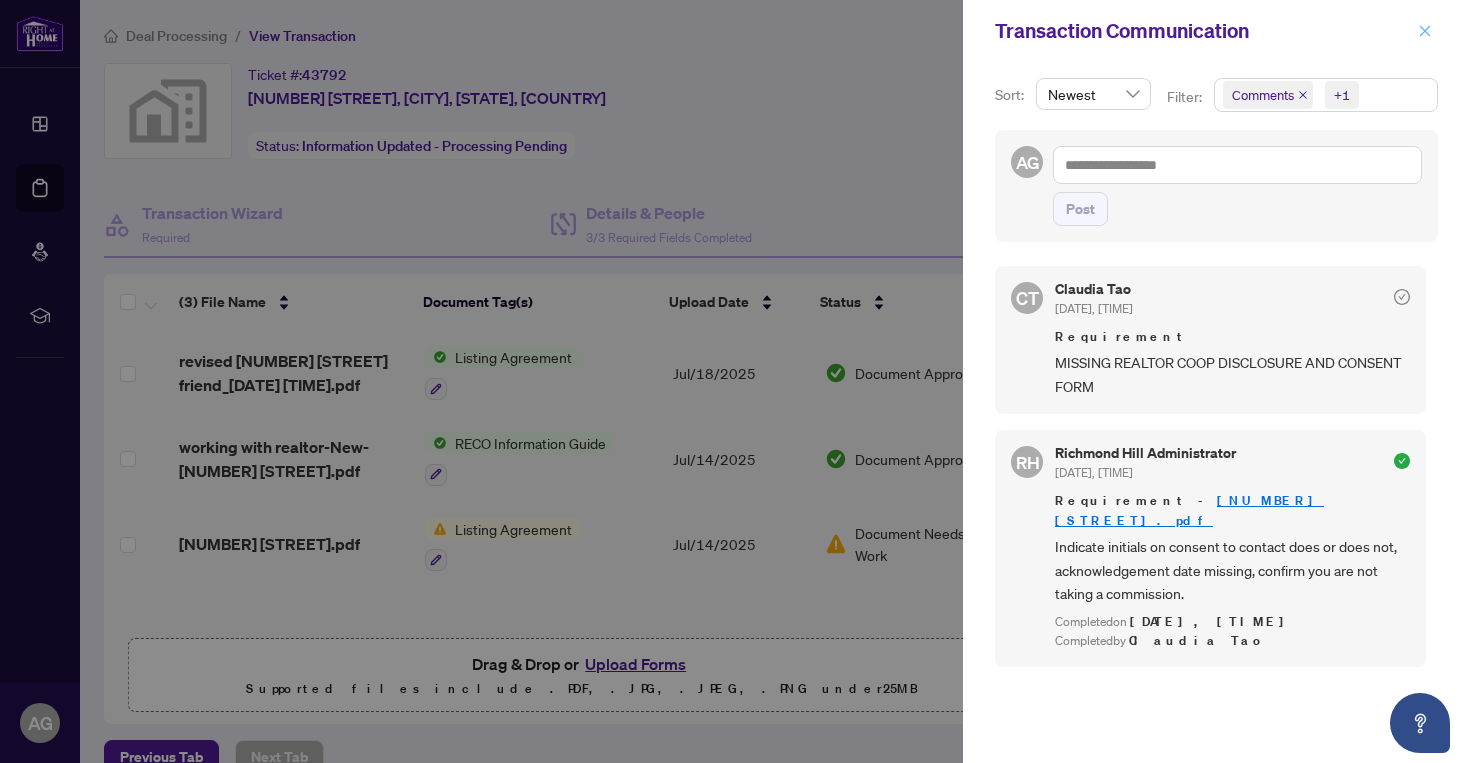 click 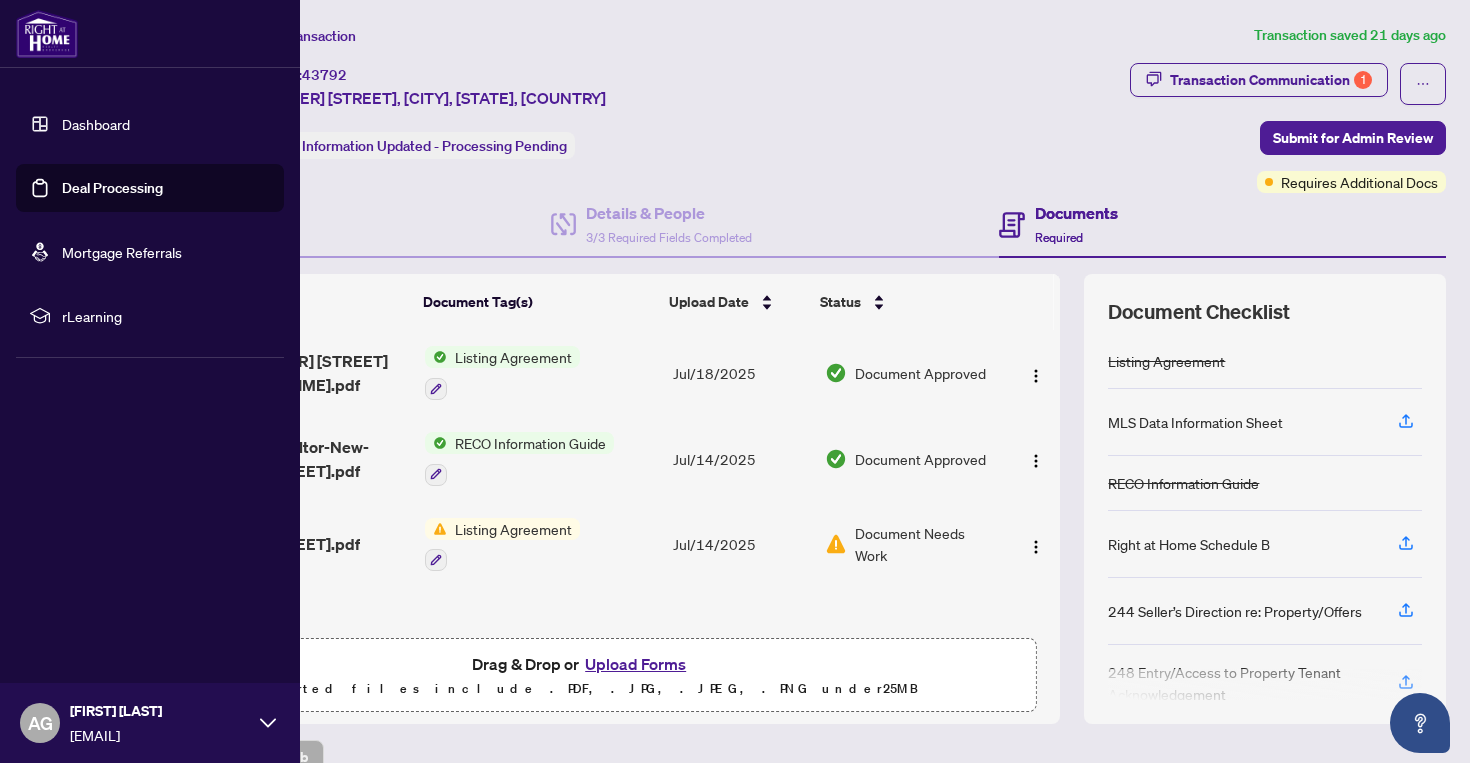 click on "Dashboard" at bounding box center [96, 124] 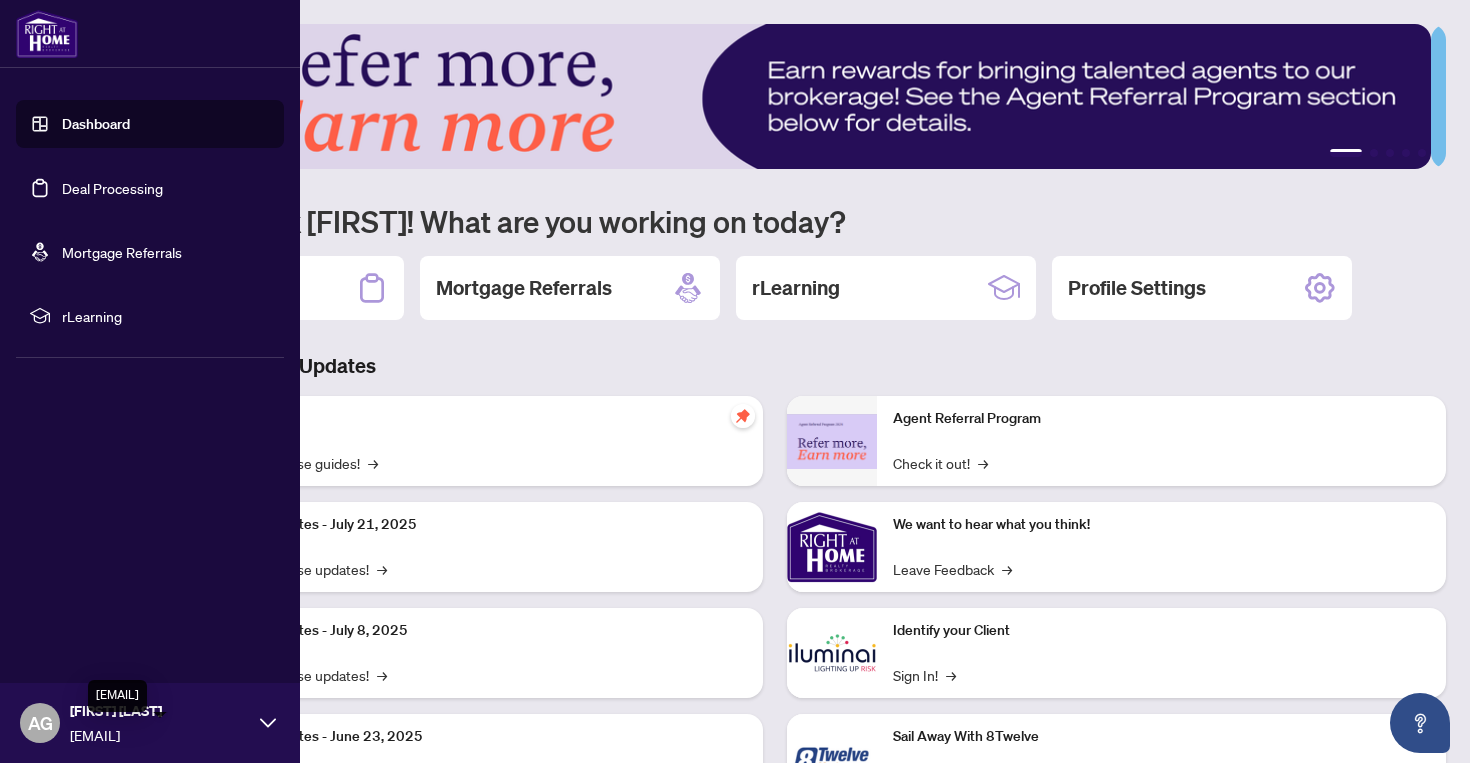click on "[EMAIL]" at bounding box center (160, 735) 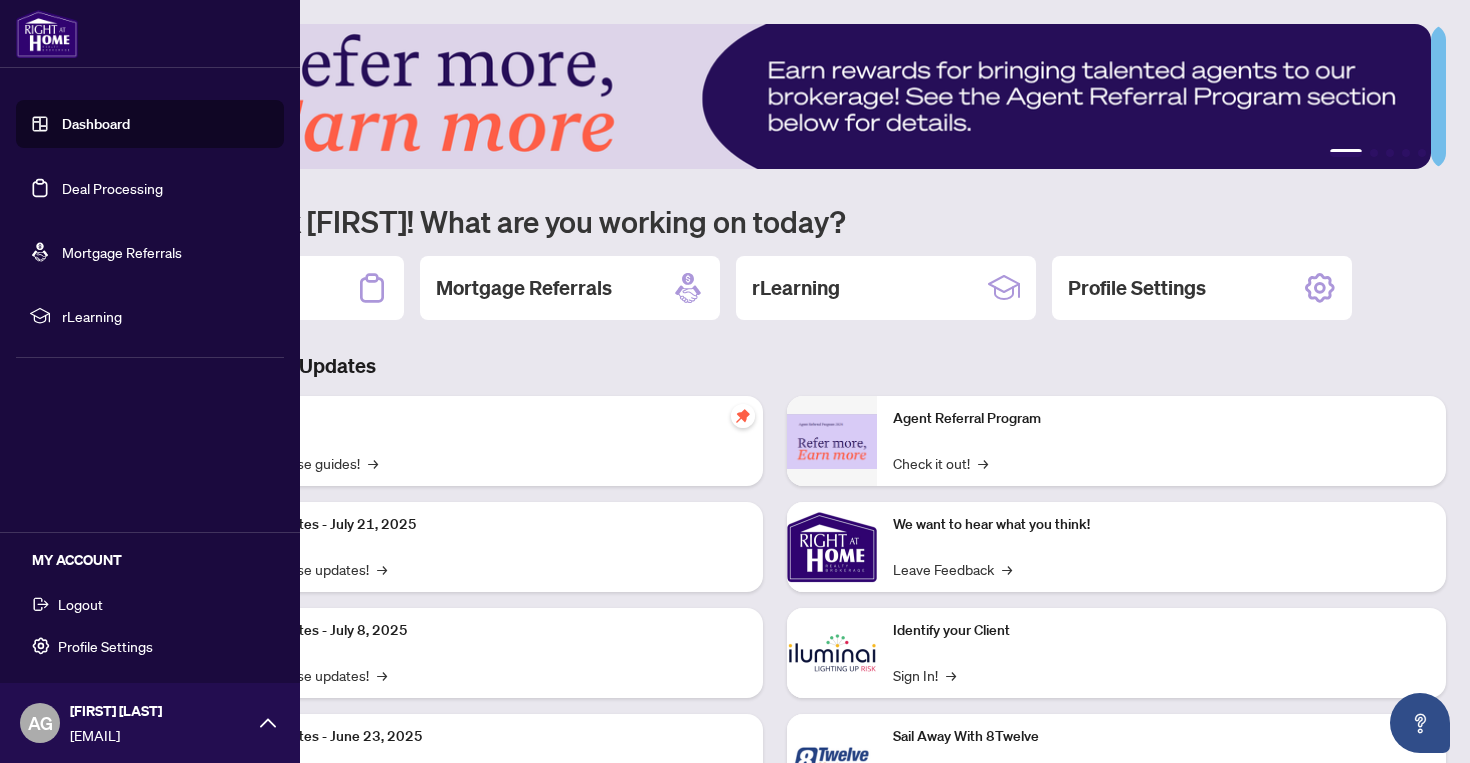click on "Logout" at bounding box center (80, 604) 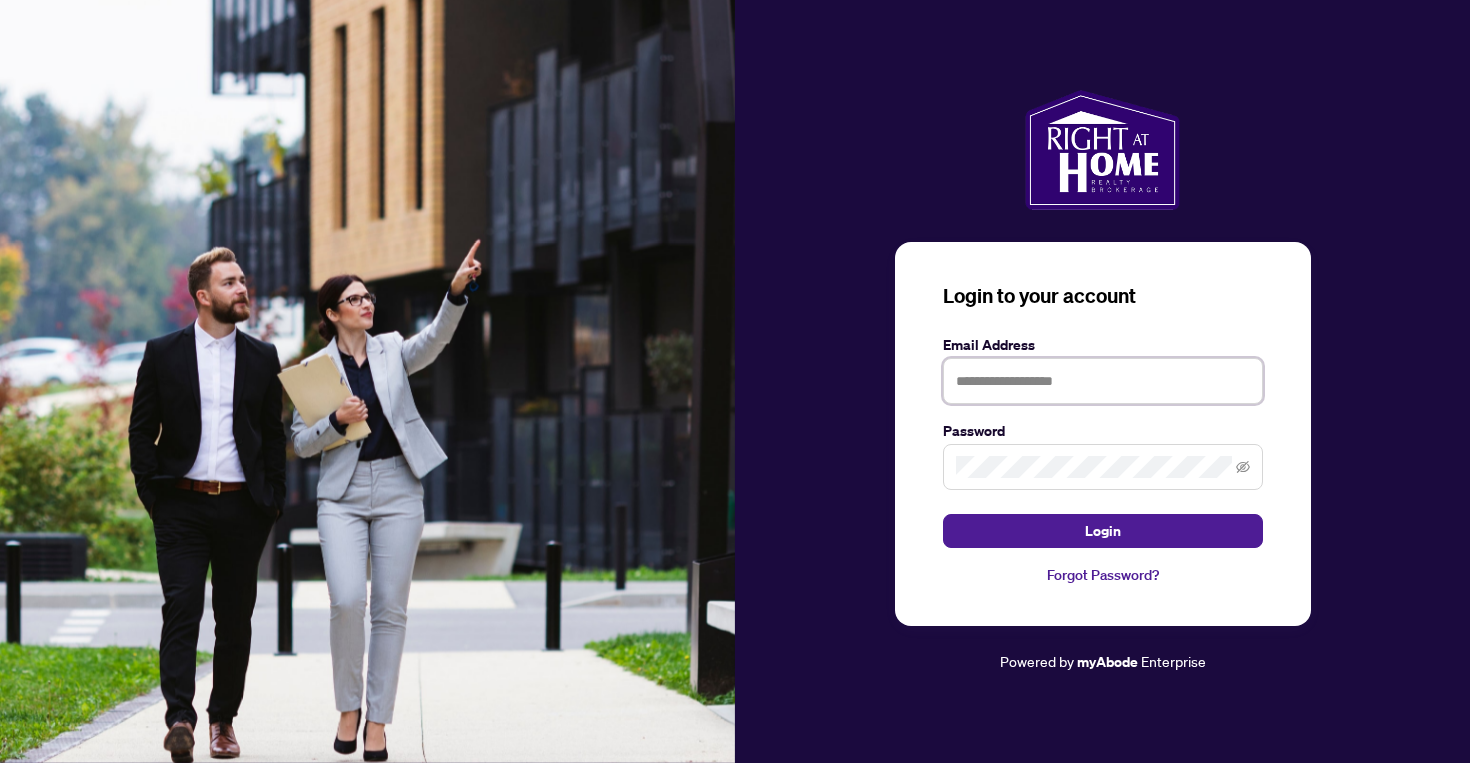 type on "**********" 